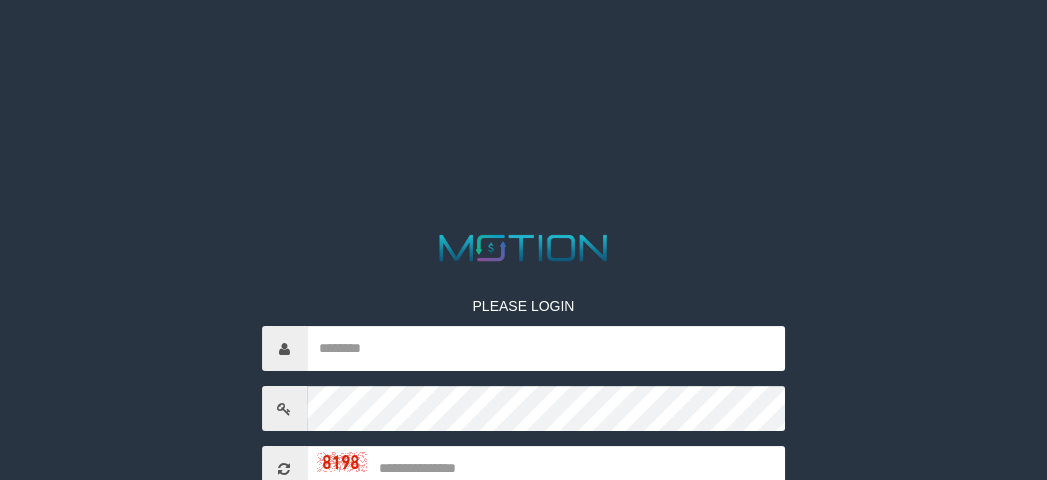 scroll, scrollTop: 0, scrollLeft: 0, axis: both 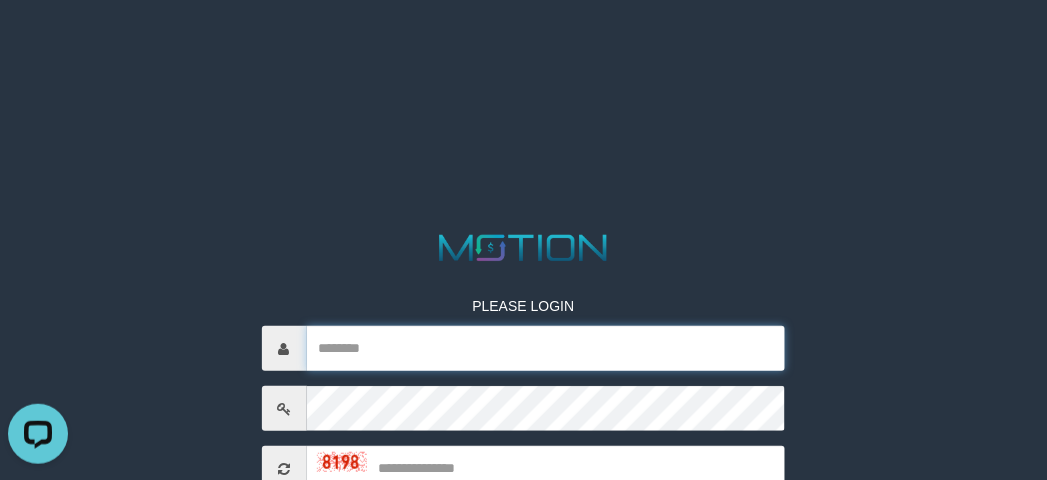 type on "**********" 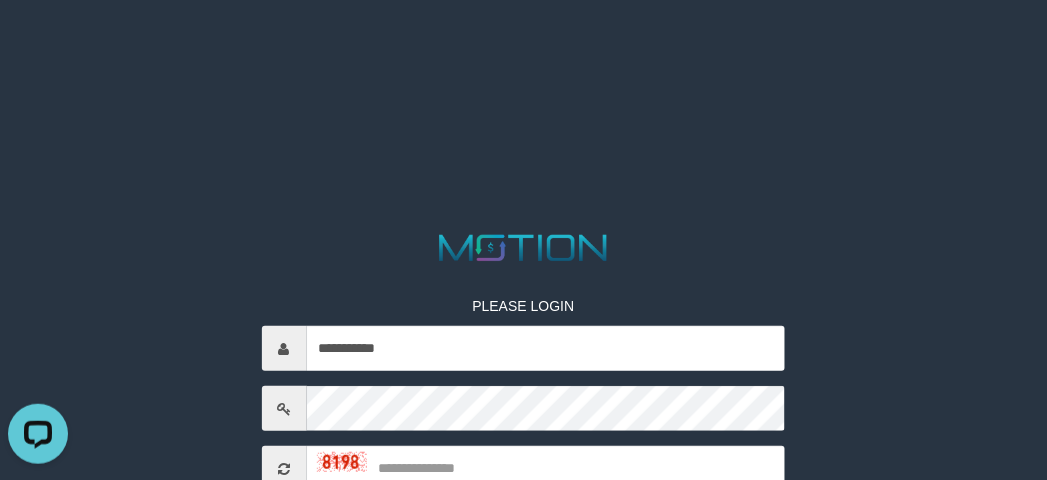 click on "**********" at bounding box center (523, 25) 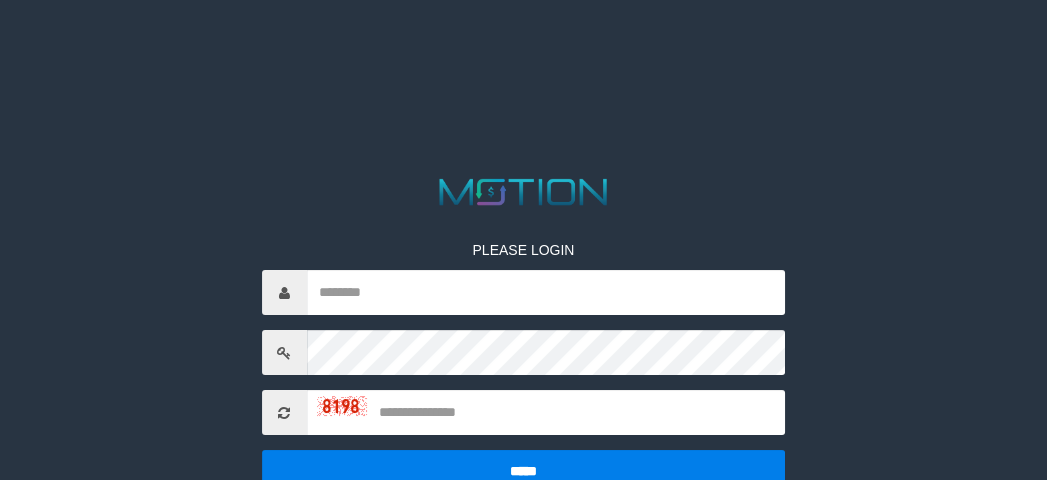 scroll, scrollTop: 0, scrollLeft: 0, axis: both 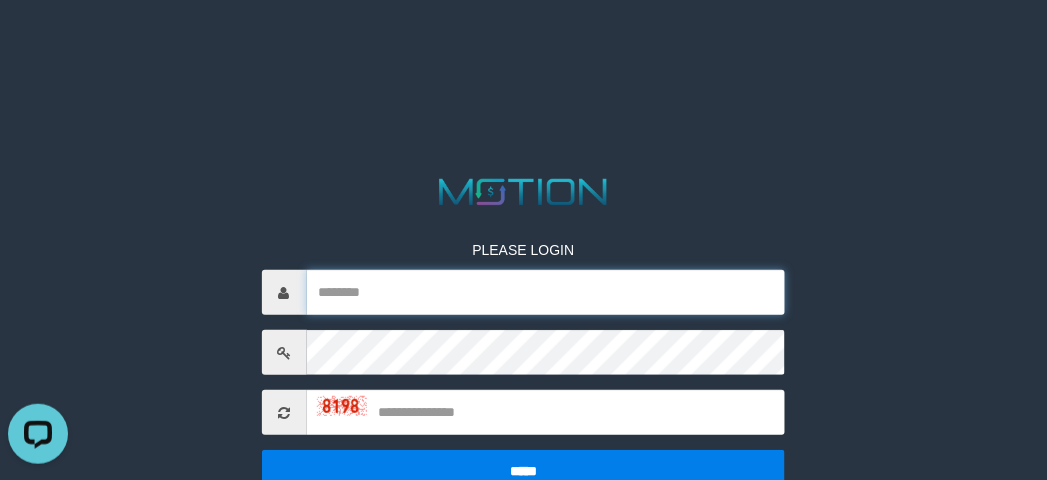 type on "**********" 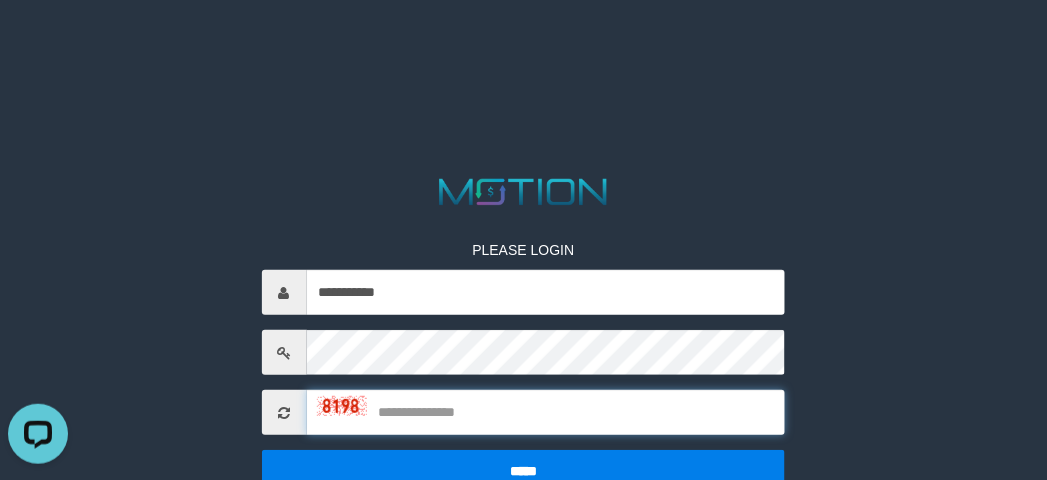 click at bounding box center [546, 412] 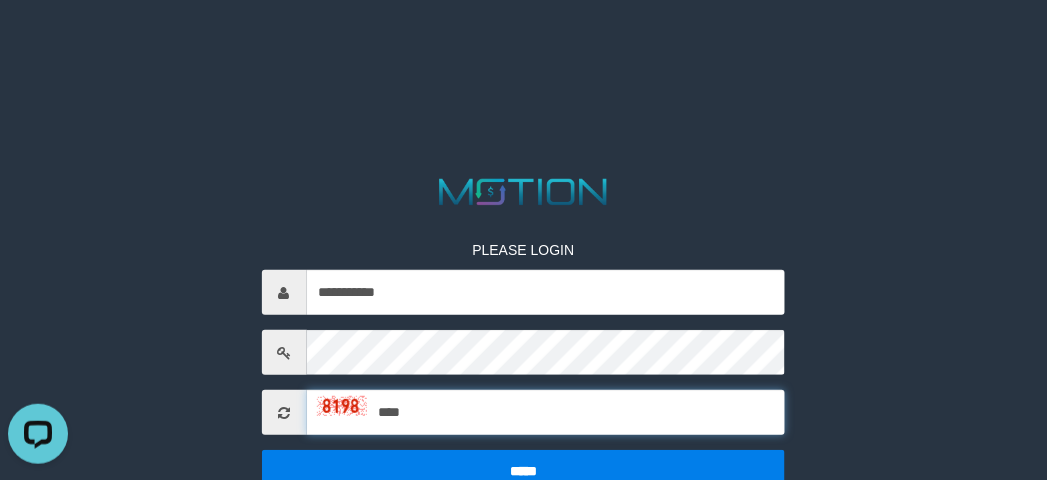 type on "****" 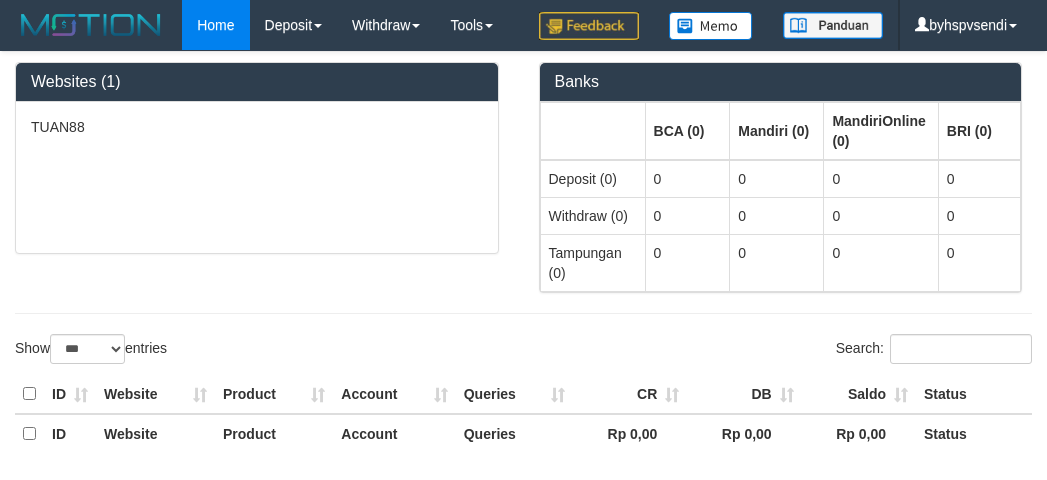select on "***" 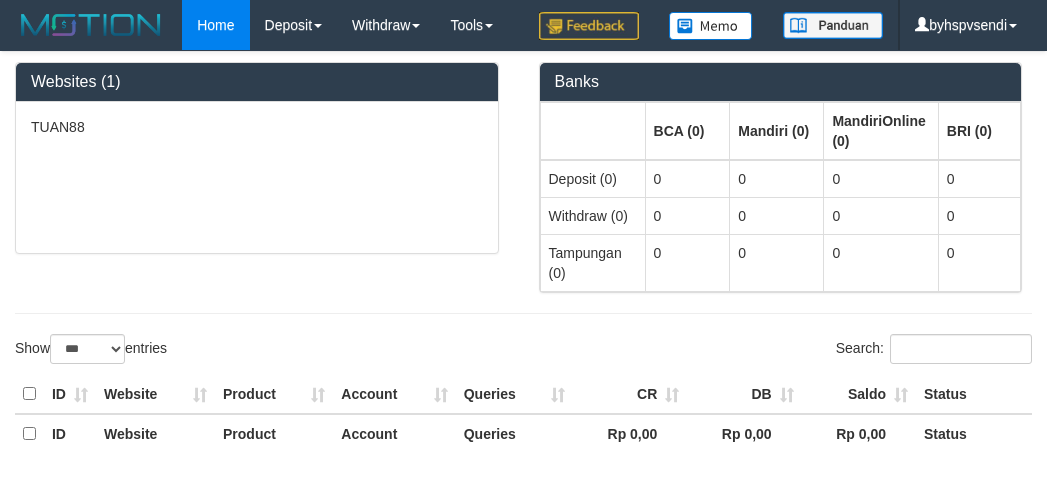 scroll, scrollTop: 0, scrollLeft: 0, axis: both 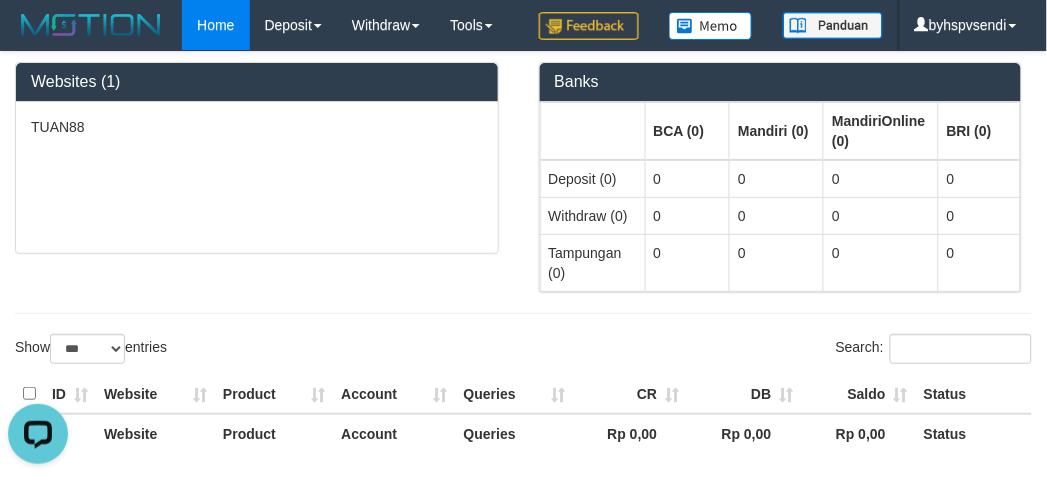 click at bounding box center [523, 313] 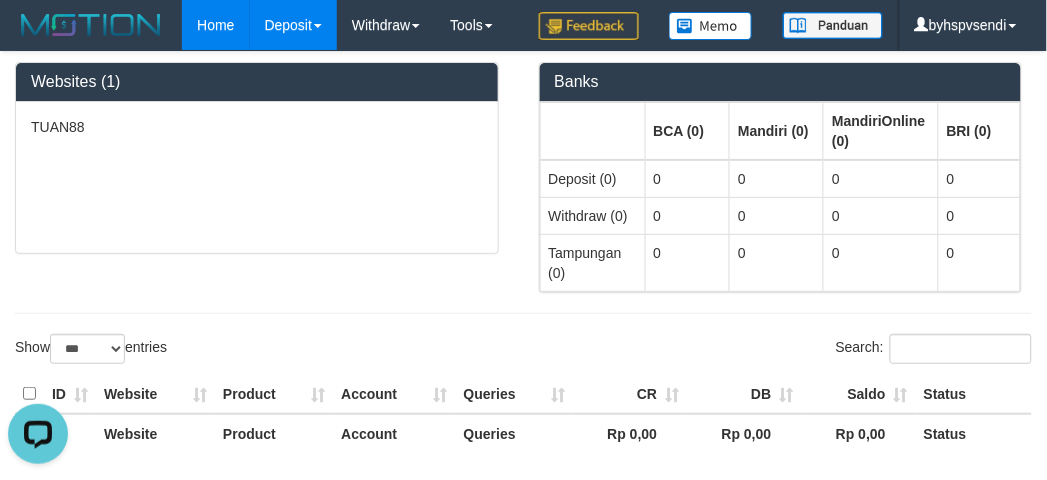 click on "Deposit" at bounding box center (293, 25) 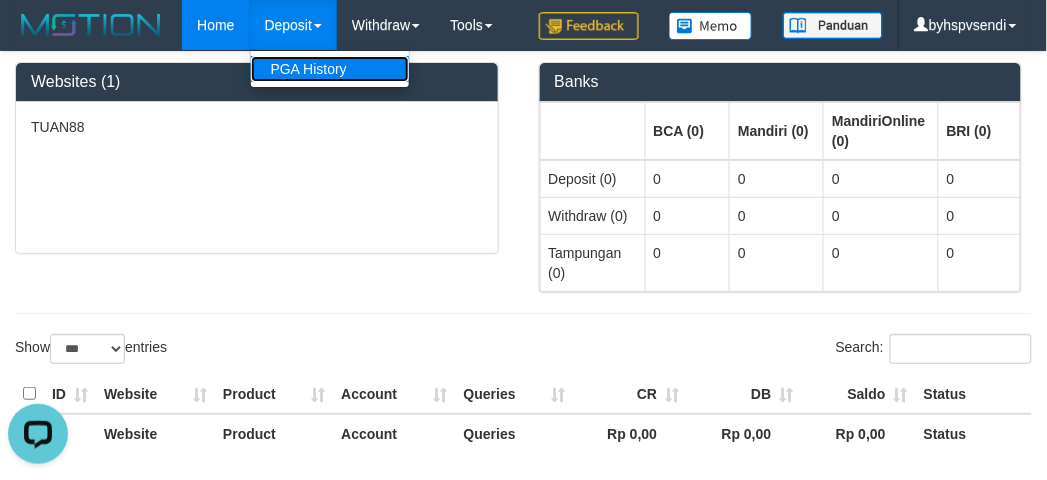 click on "PGA History" at bounding box center (330, 69) 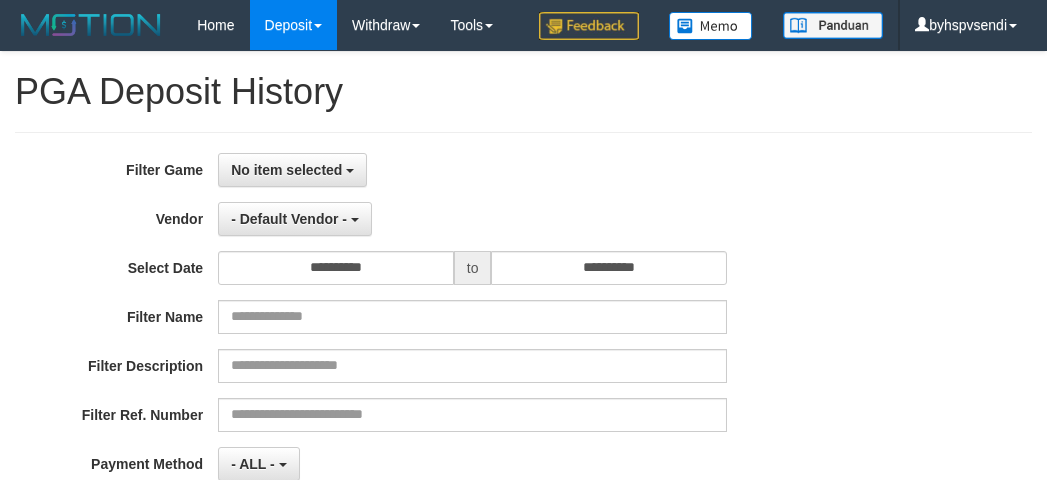 select 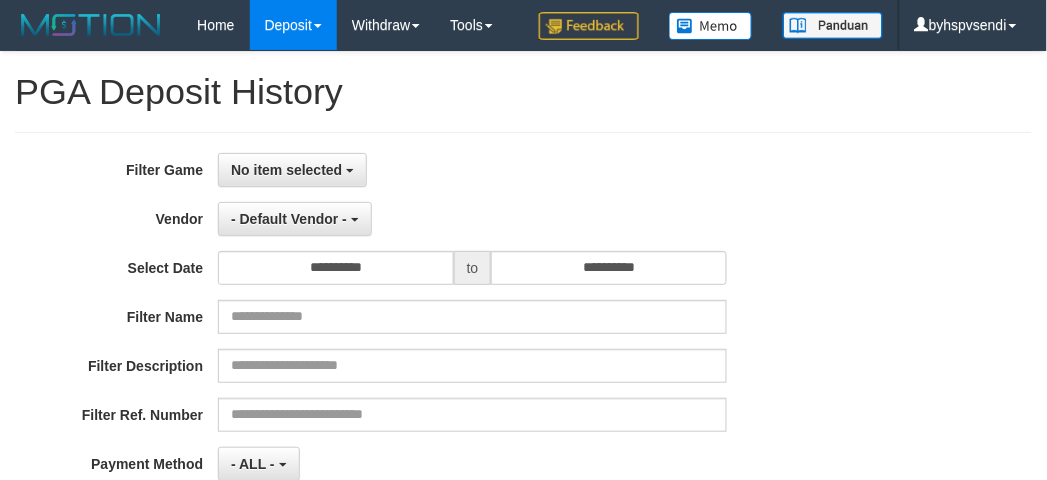 click on "**********" at bounding box center (436, 397) 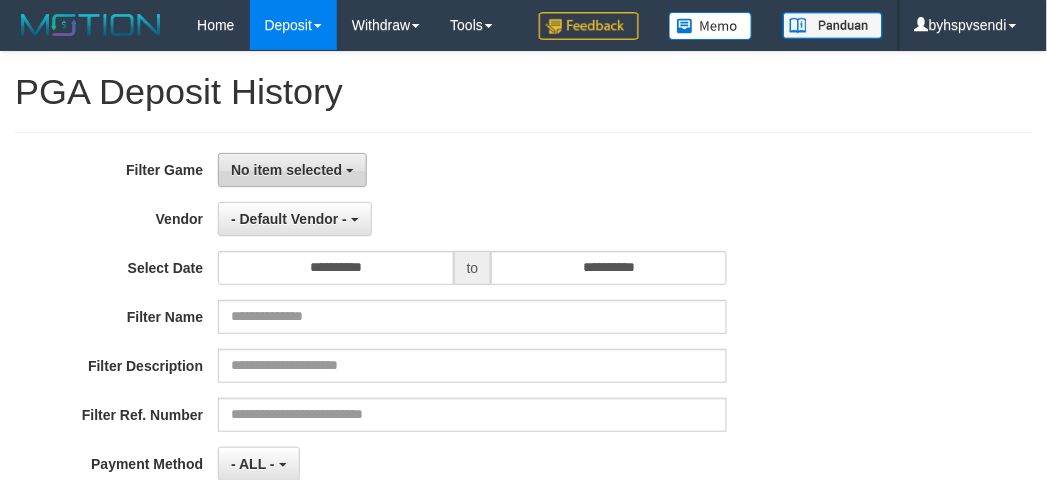 click on "No item selected" at bounding box center [292, 170] 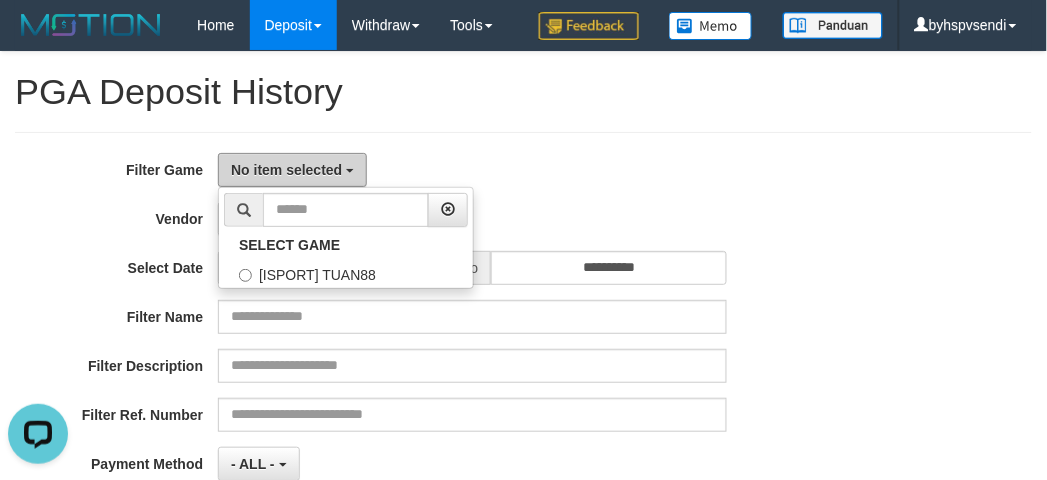 scroll, scrollTop: 0, scrollLeft: 0, axis: both 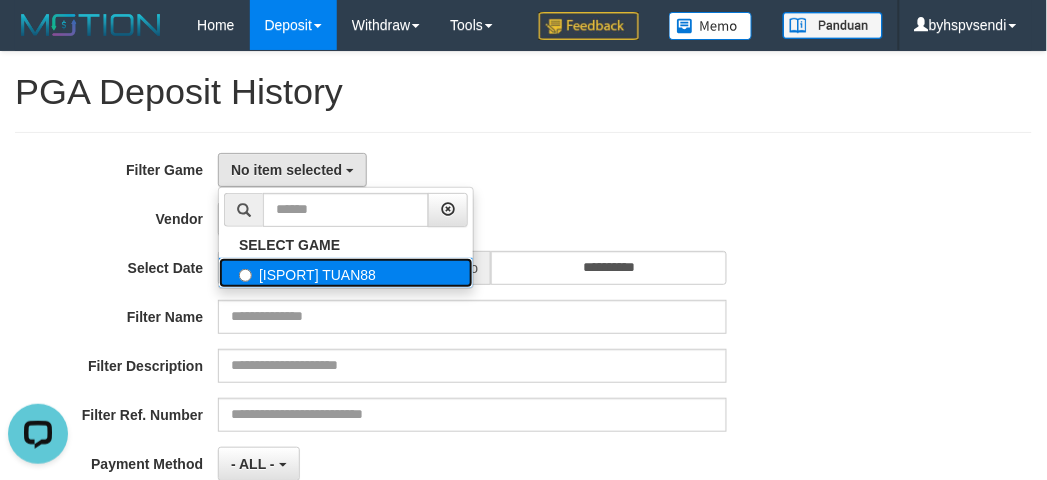 click on "[ISPORT] TUAN88" at bounding box center [346, 273] 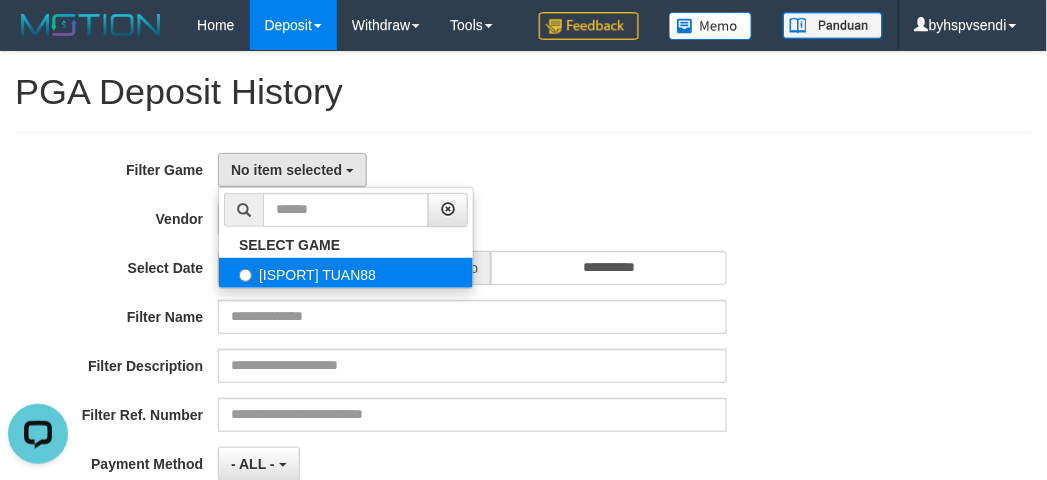 select on "****" 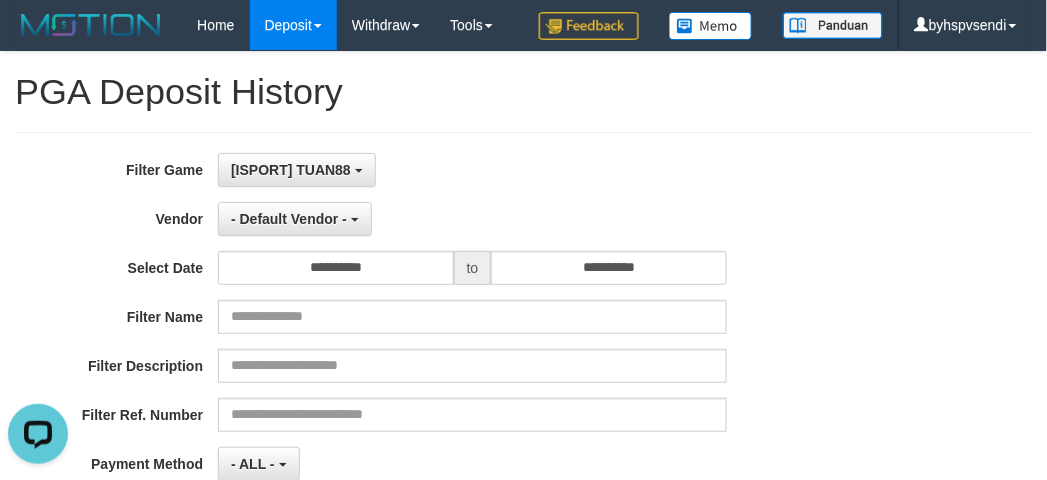 scroll, scrollTop: 17, scrollLeft: 0, axis: vertical 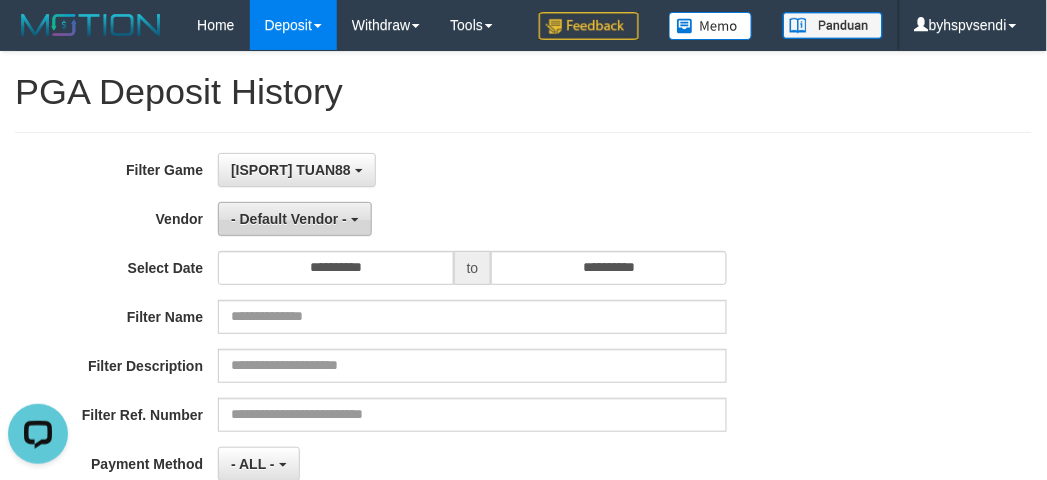 click on "- Default Vendor -" at bounding box center (289, 219) 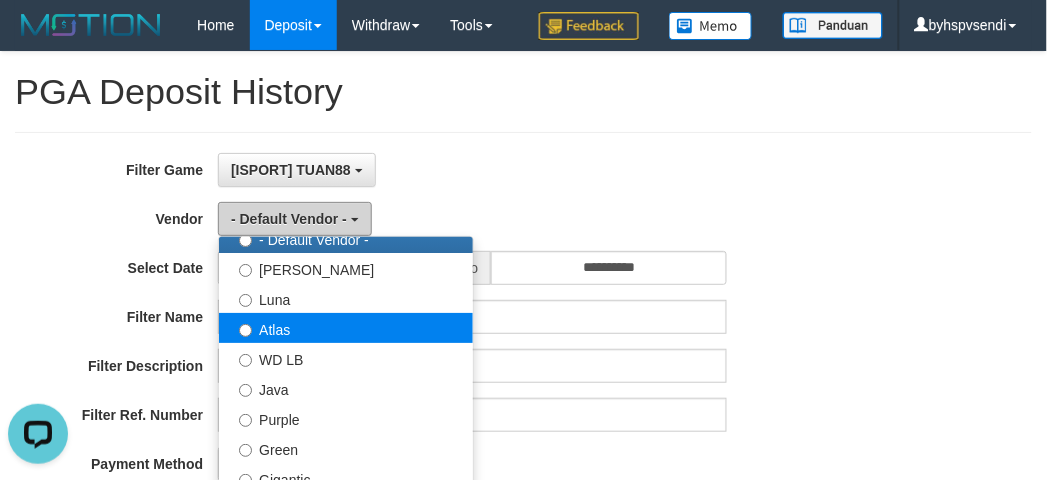 scroll, scrollTop: 111, scrollLeft: 0, axis: vertical 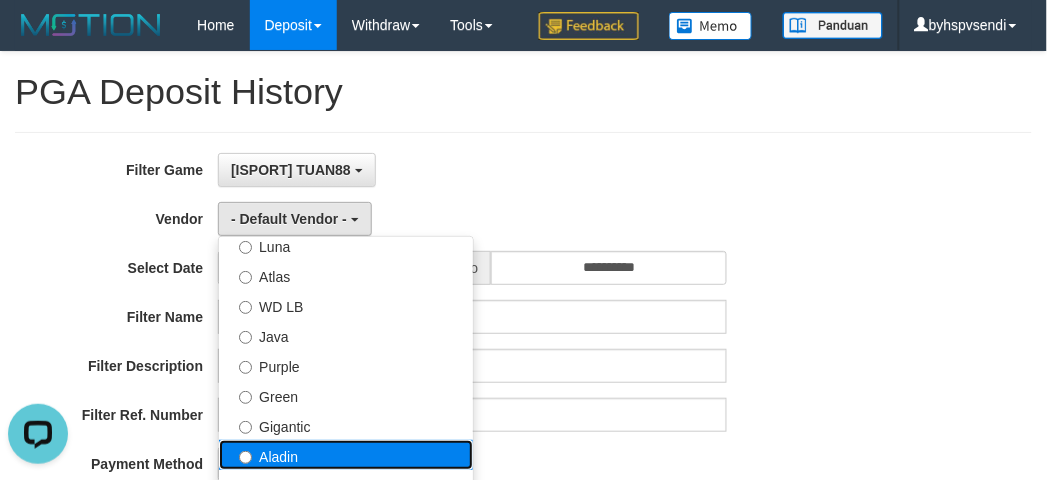 click on "Aladin" at bounding box center (346, 455) 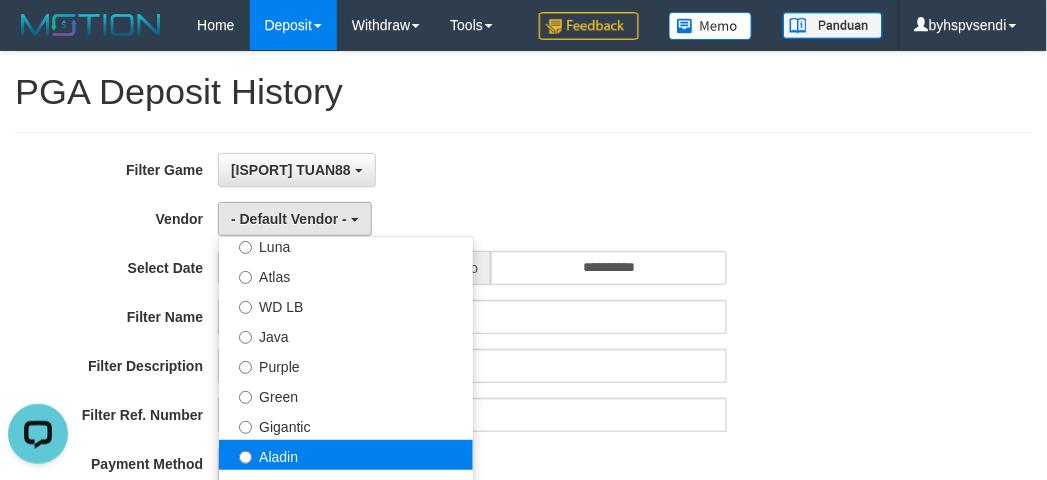select on "**********" 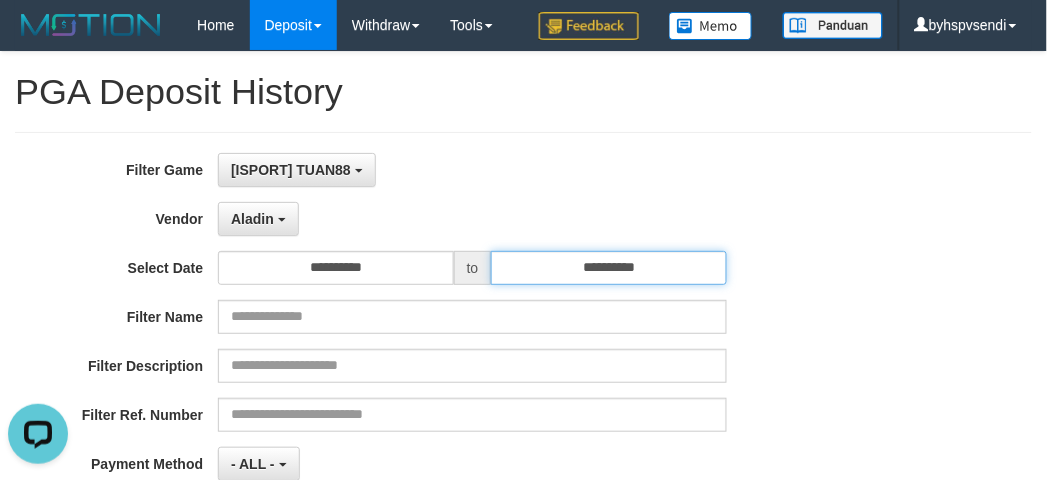 click on "**********" at bounding box center [609, 268] 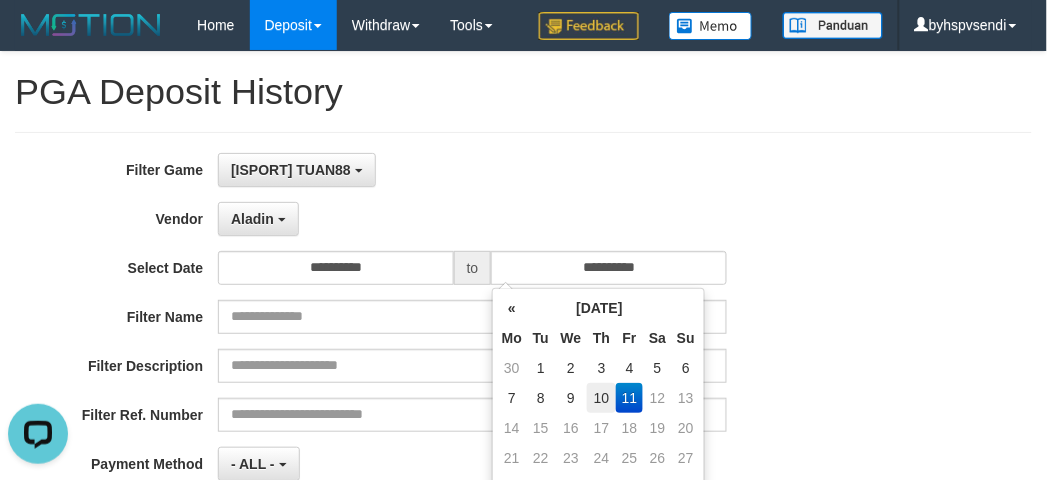 click on "10" at bounding box center [601, 398] 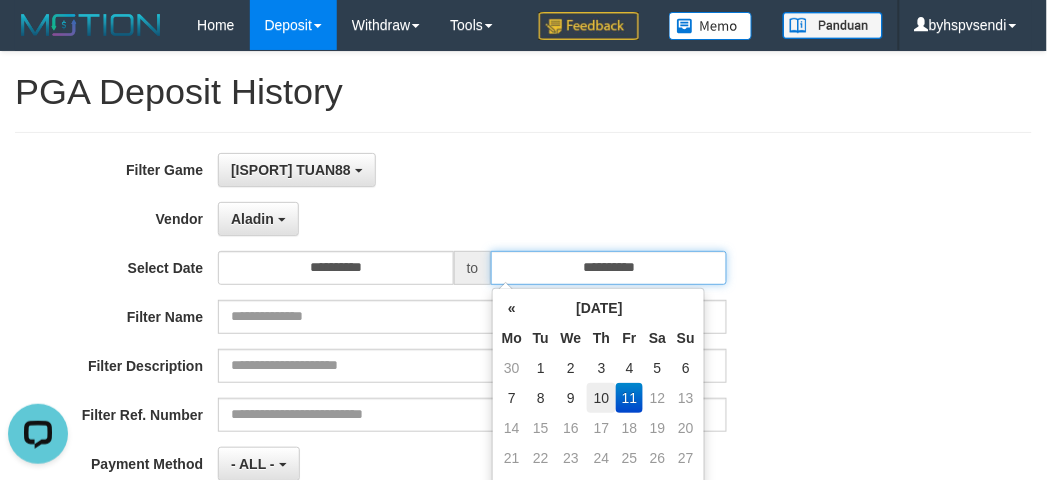 type on "**********" 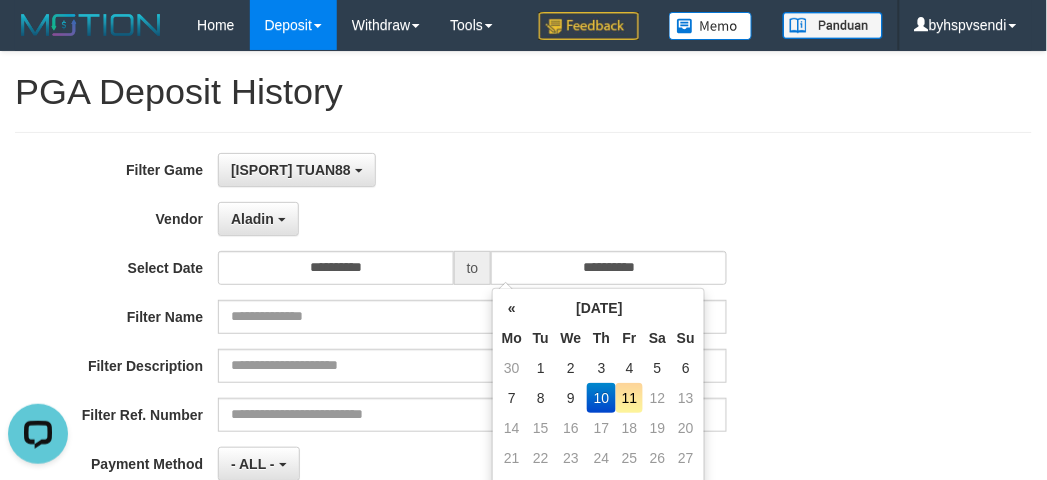 click on "**********" at bounding box center [523, 397] 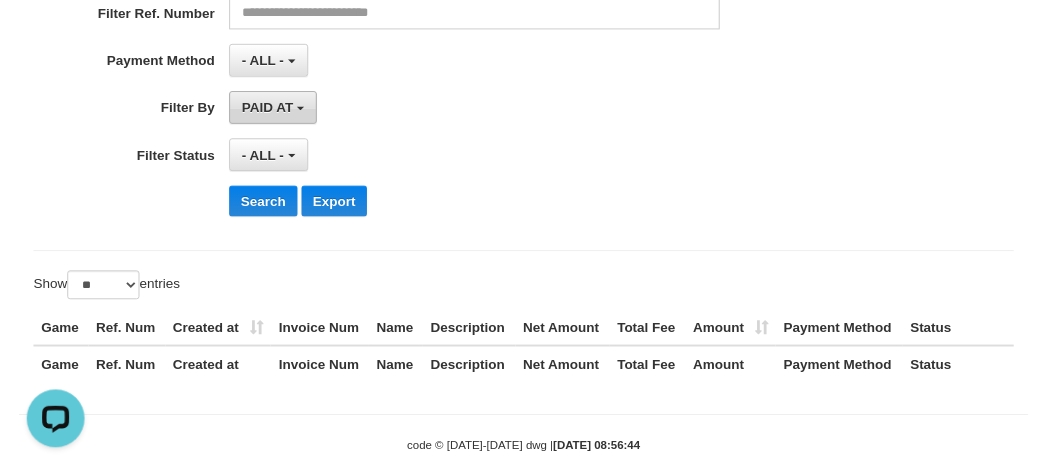 scroll, scrollTop: 331, scrollLeft: 0, axis: vertical 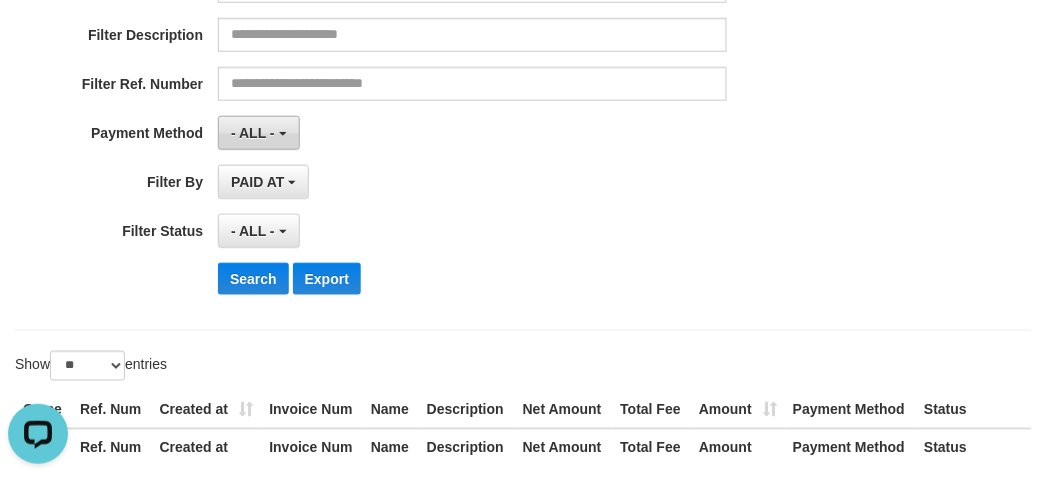click on "- ALL -" at bounding box center (253, 133) 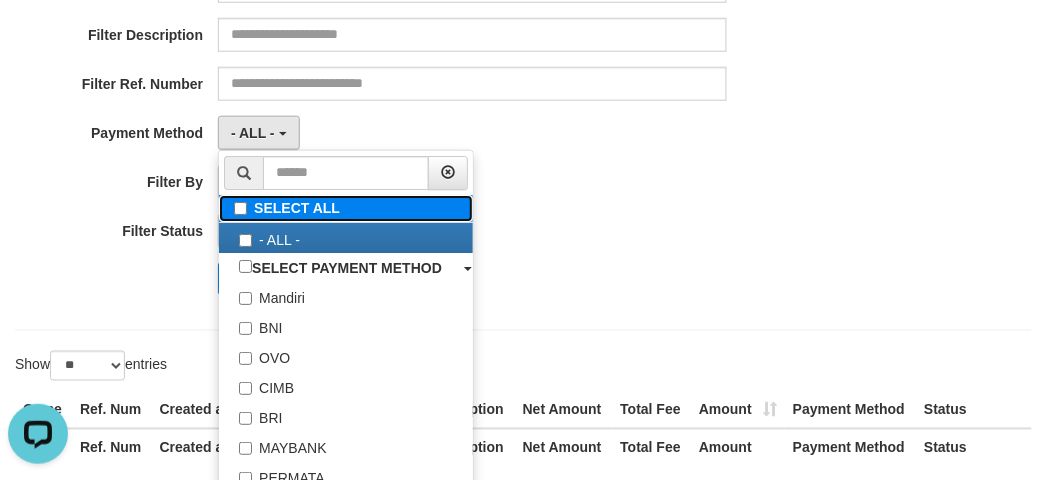 click on "SELECT ALL" at bounding box center (346, 208) 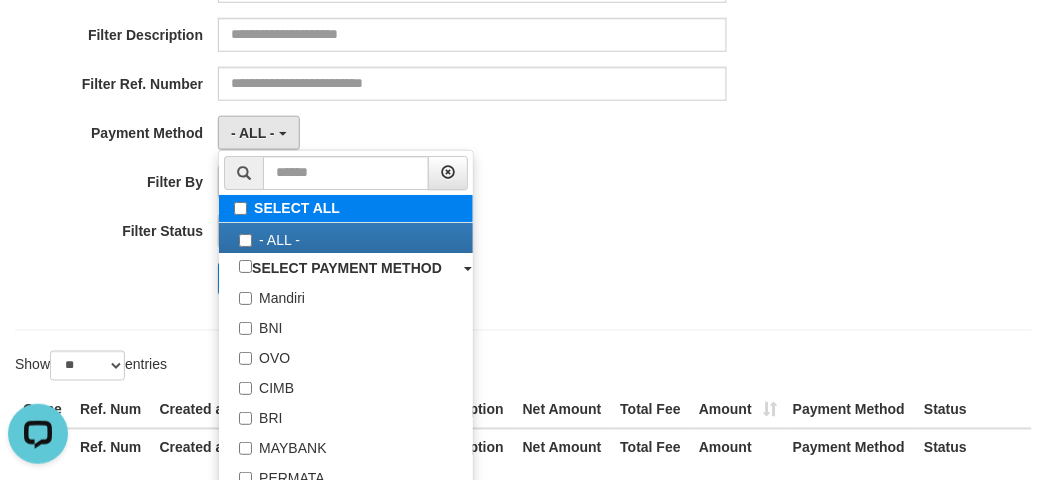 type 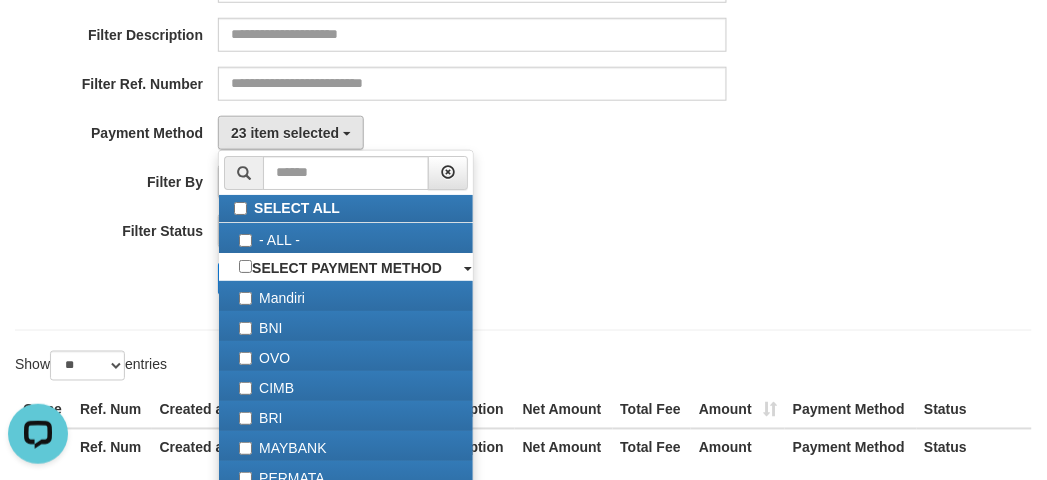 click on "**********" at bounding box center [436, 66] 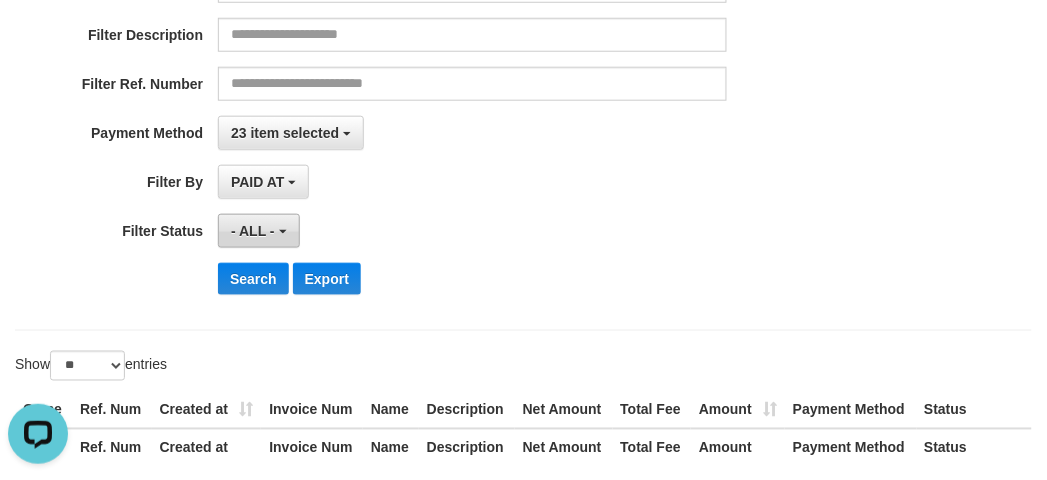 click on "**********" at bounding box center (436, 66) 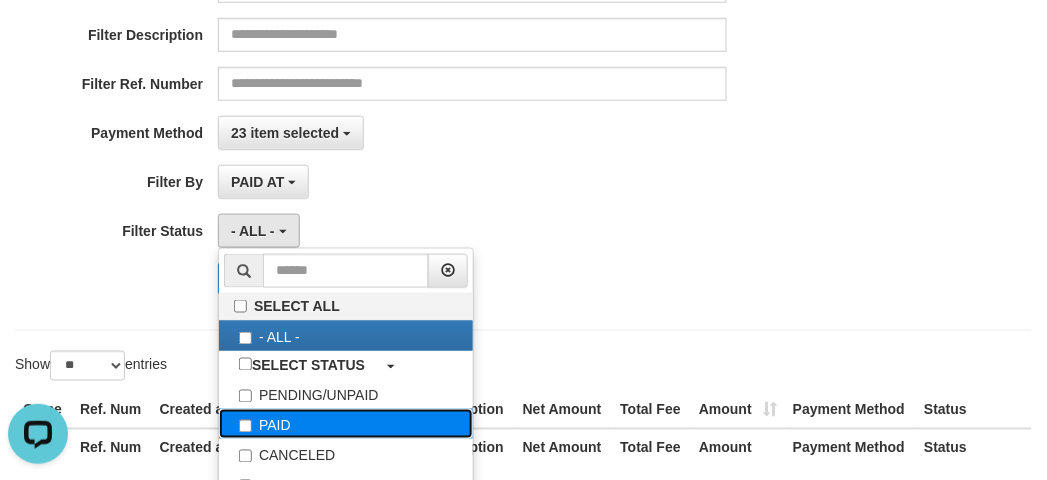 click on "PAID" at bounding box center (346, 424) 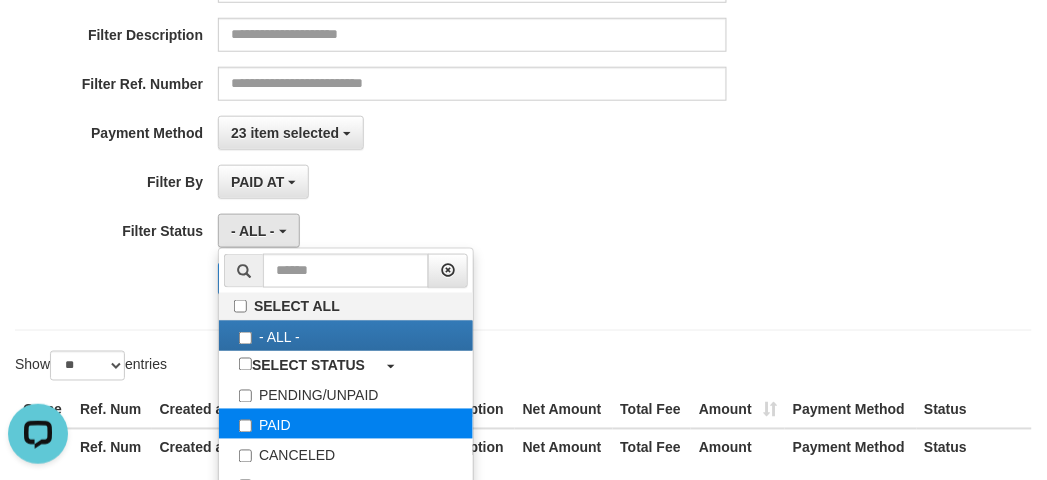 select on "*" 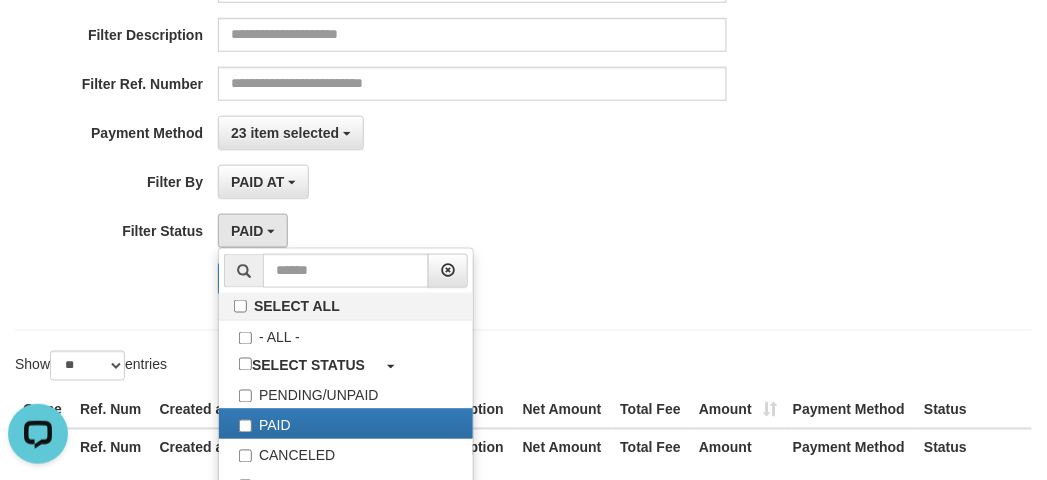 drag, startPoint x: 672, startPoint y: 263, endPoint x: 434, endPoint y: 287, distance: 239.20702 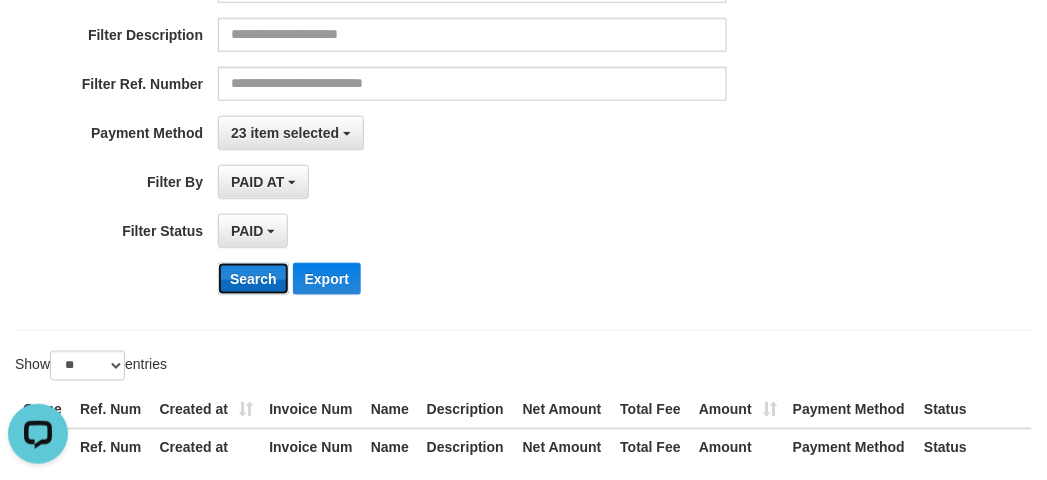click on "Search" at bounding box center (253, 279) 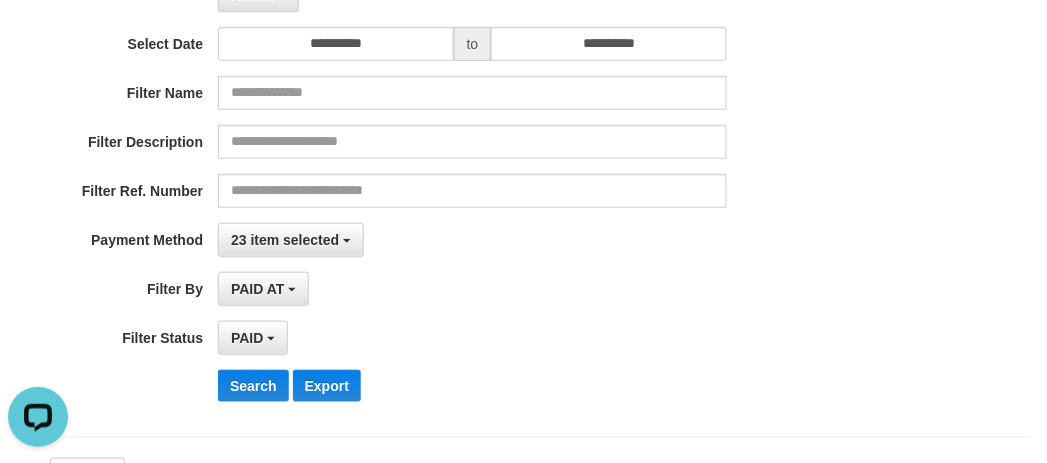 scroll, scrollTop: 184, scrollLeft: 0, axis: vertical 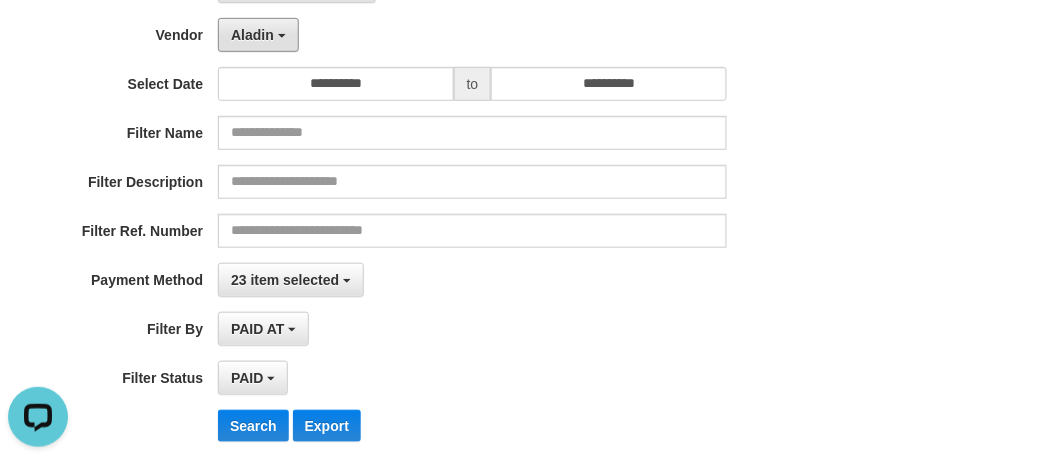 drag, startPoint x: 265, startPoint y: 41, endPoint x: 275, endPoint y: 71, distance: 31.622776 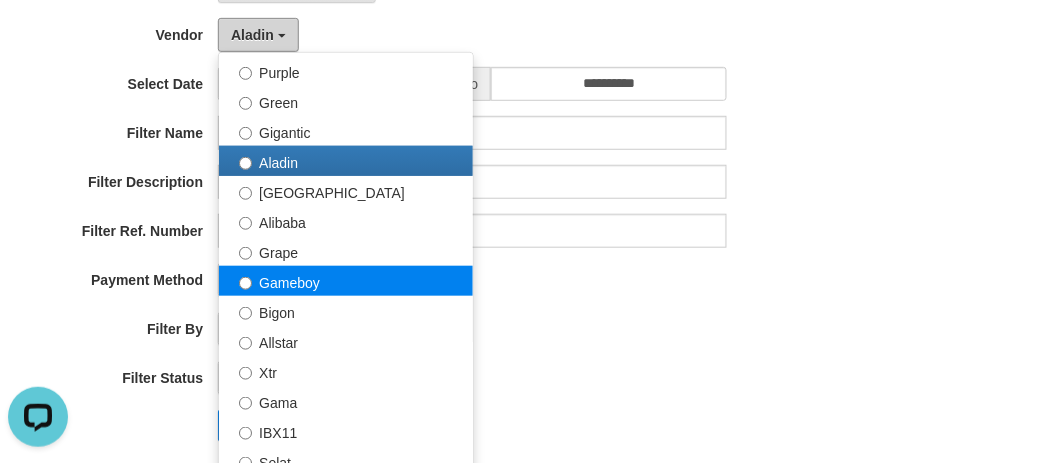 scroll, scrollTop: 222, scrollLeft: 0, axis: vertical 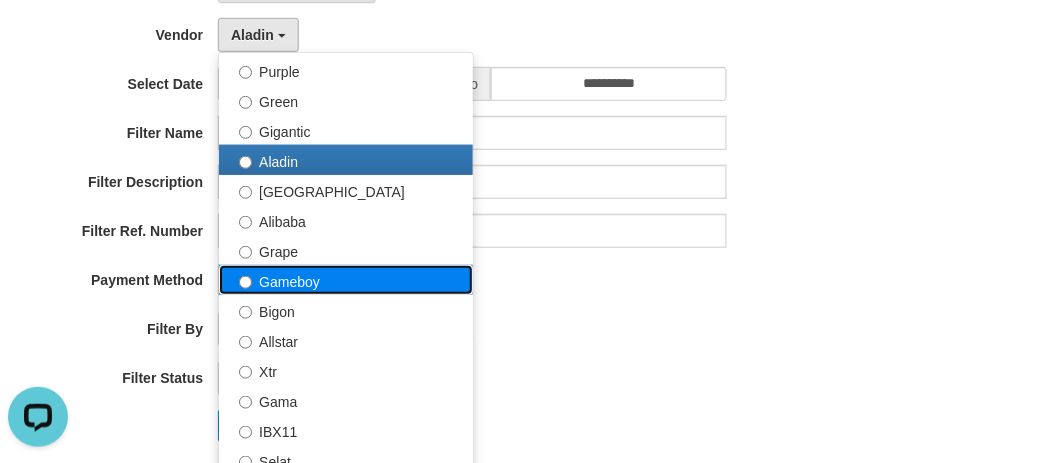 click on "Gameboy" at bounding box center [346, 280] 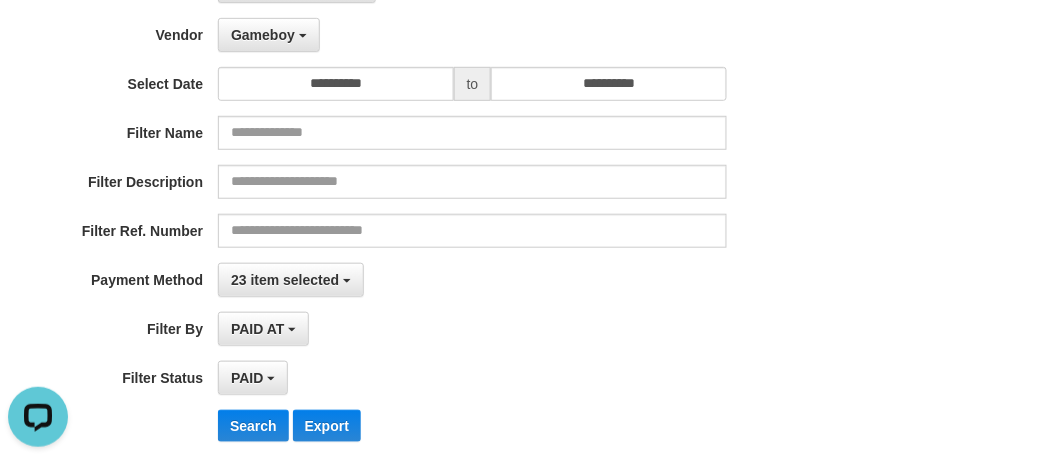 click on "**********" at bounding box center (436, 213) 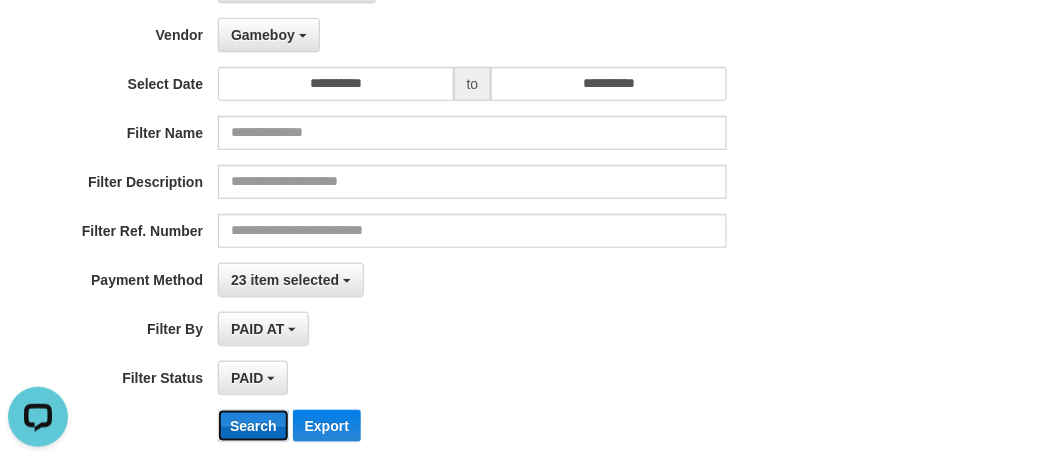 click on "Search" at bounding box center [253, 426] 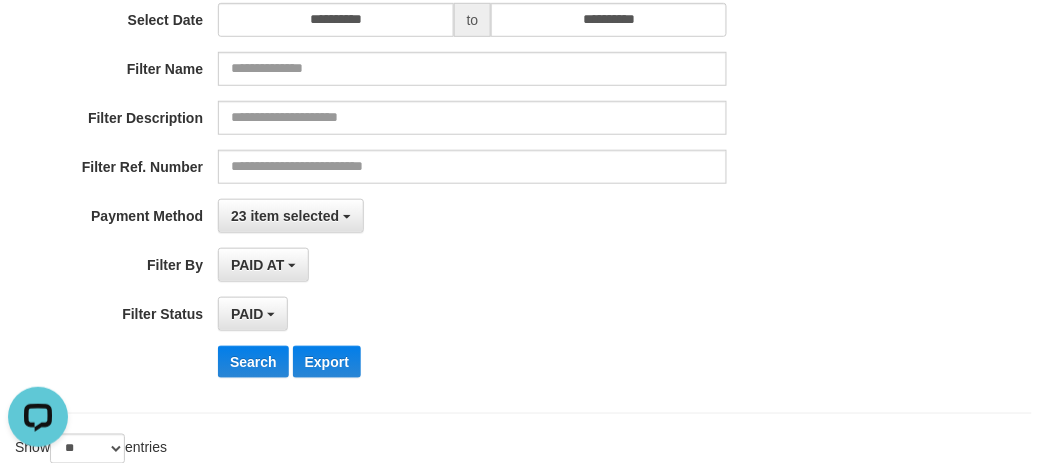 scroll, scrollTop: 0, scrollLeft: 0, axis: both 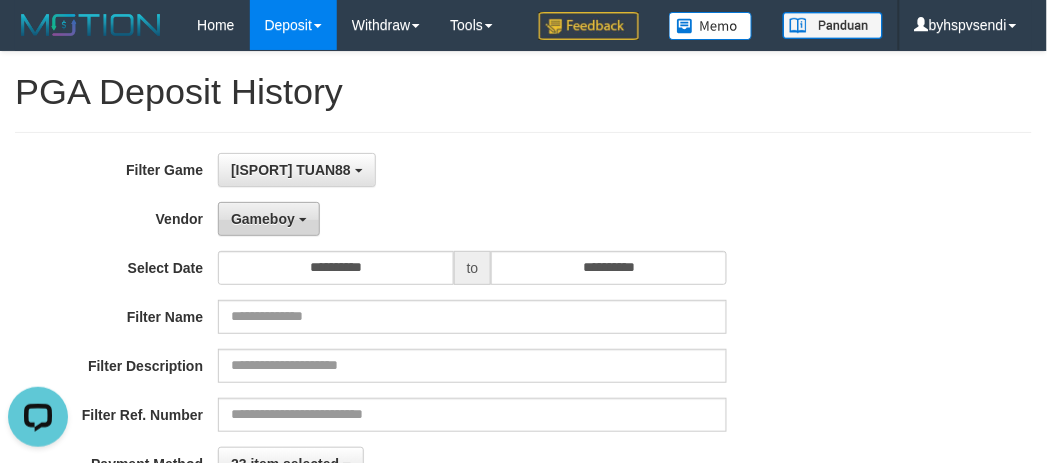 click on "Gameboy" at bounding box center [269, 219] 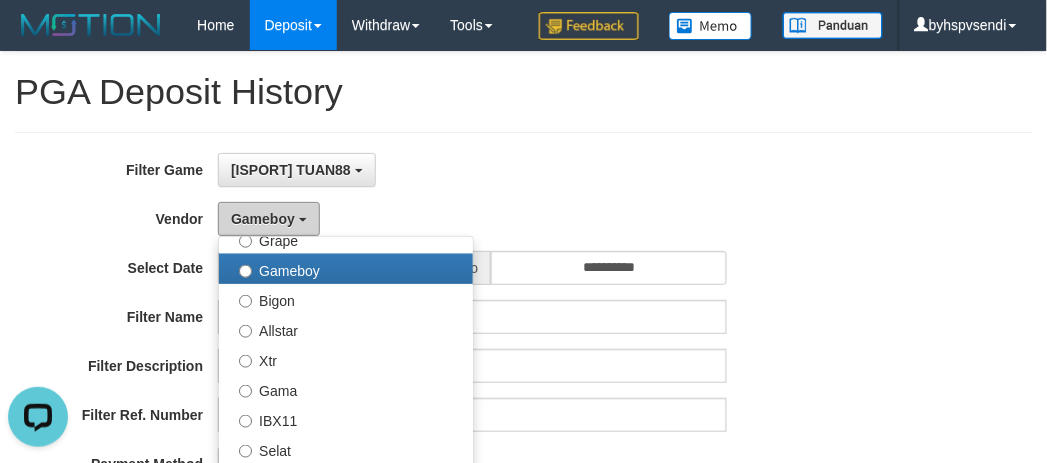 scroll, scrollTop: 684, scrollLeft: 0, axis: vertical 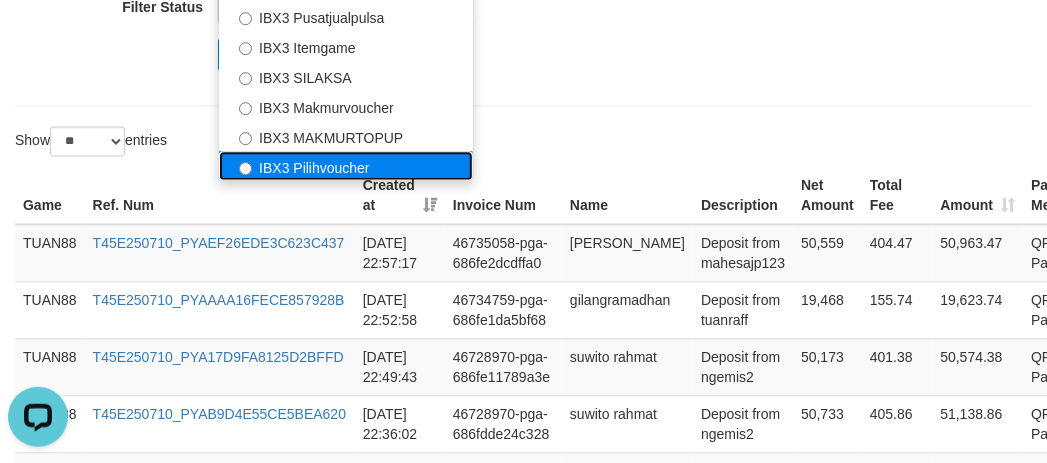 click on "IBX3 Pilihvoucher" at bounding box center [346, 167] 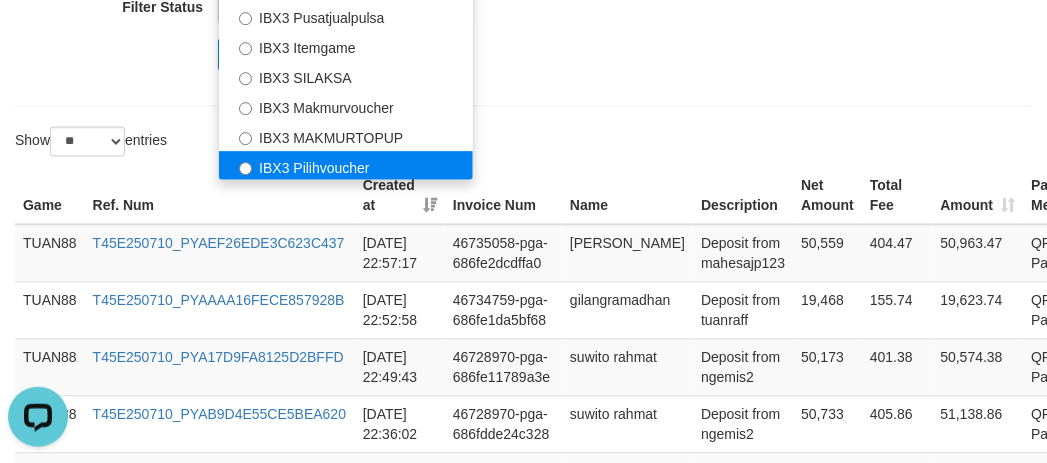 select on "**********" 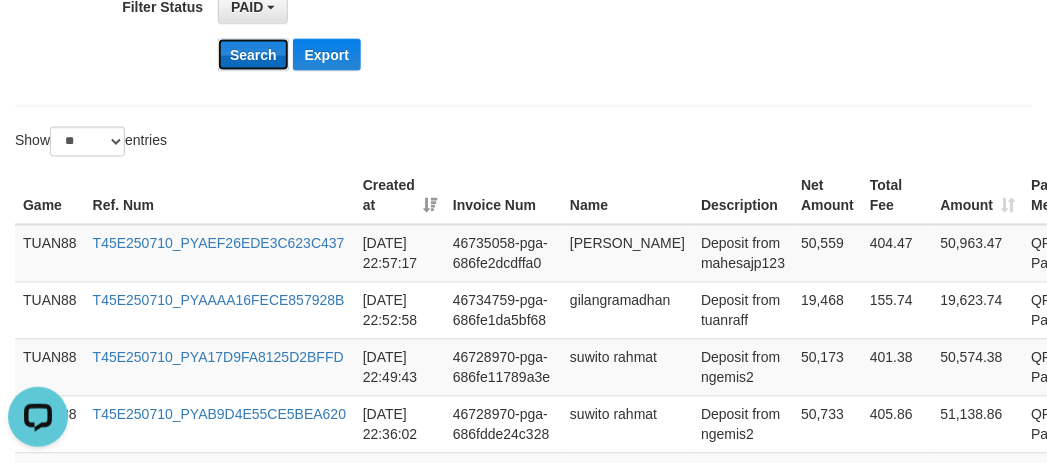 click on "Search" at bounding box center (253, 55) 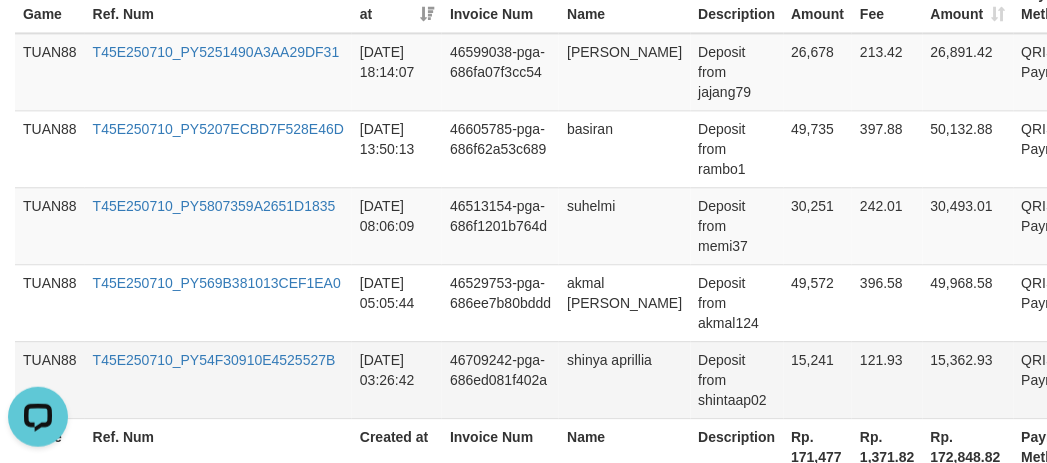 scroll, scrollTop: 921, scrollLeft: 0, axis: vertical 